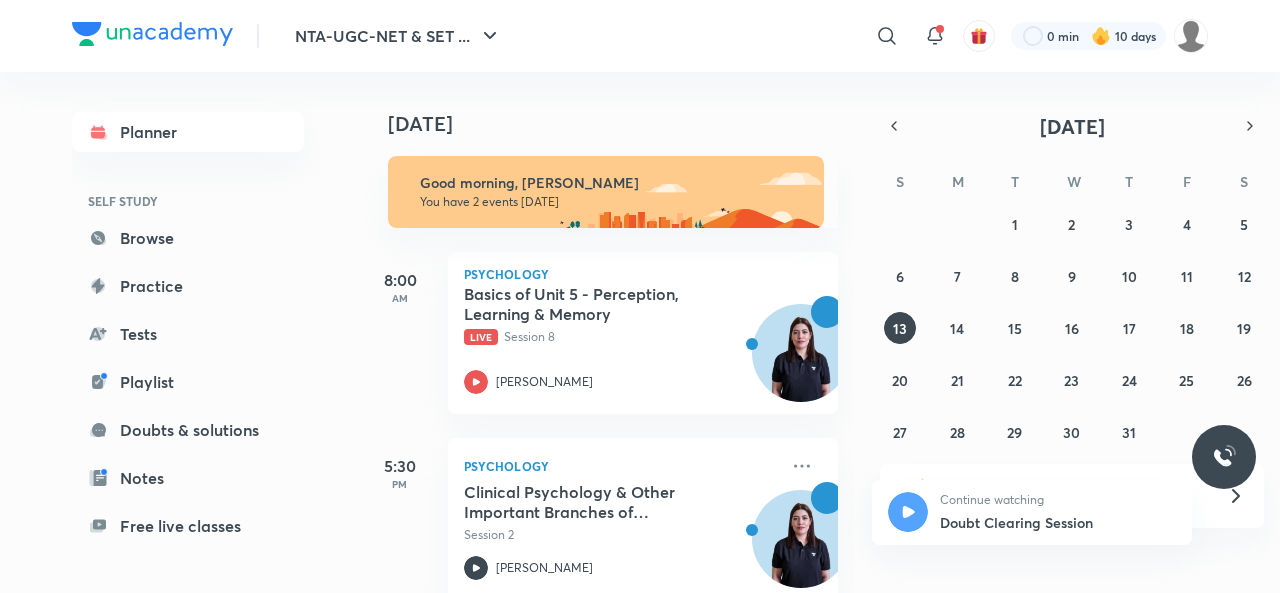 scroll, scrollTop: 0, scrollLeft: 0, axis: both 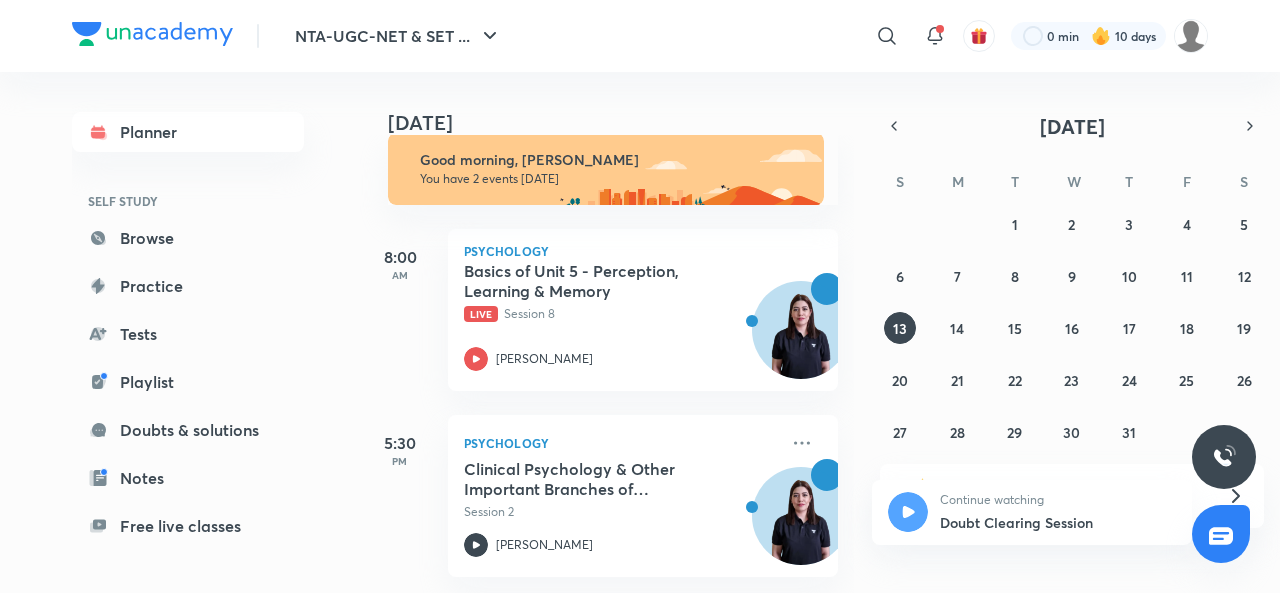 click 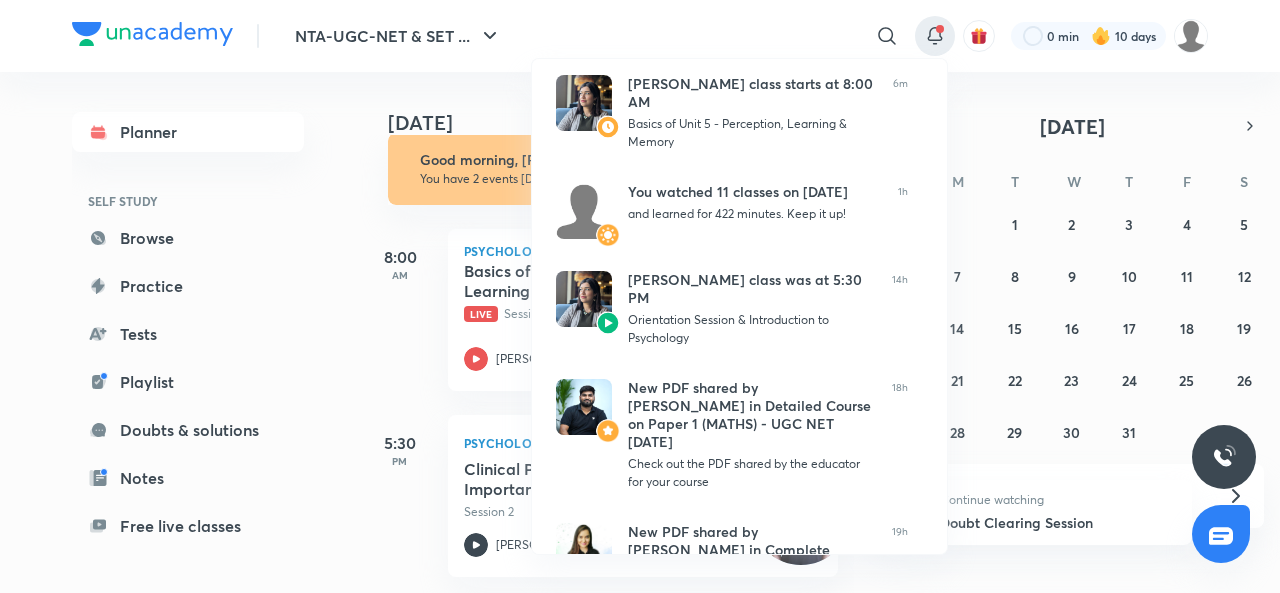 click at bounding box center (640, 296) 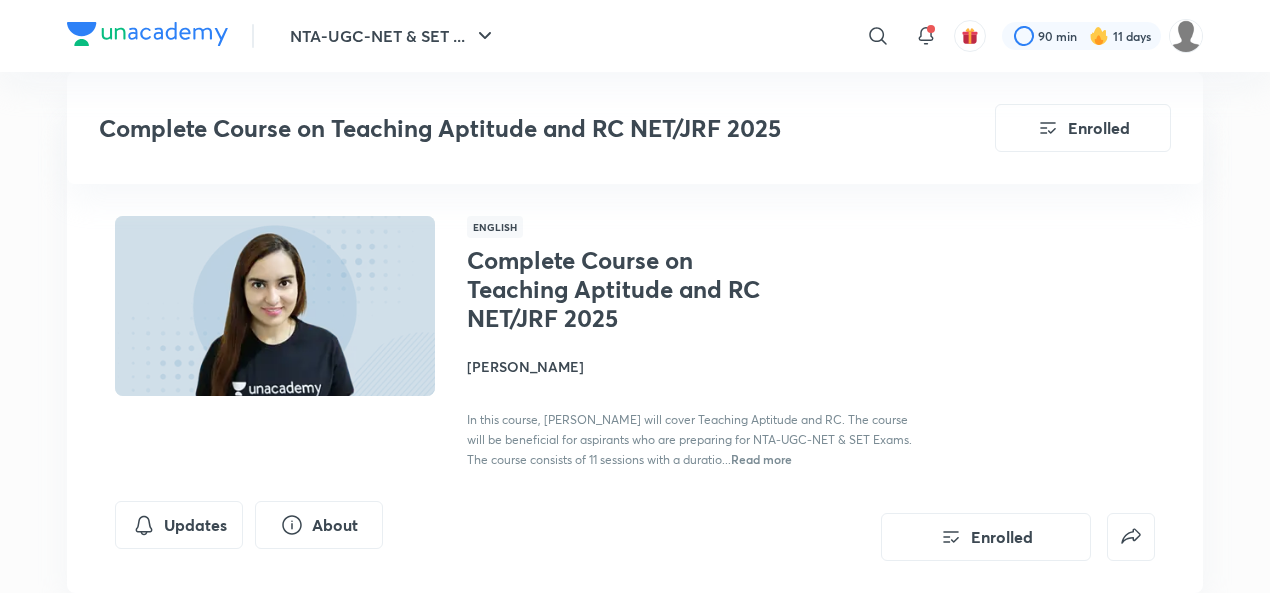 scroll, scrollTop: 899, scrollLeft: 0, axis: vertical 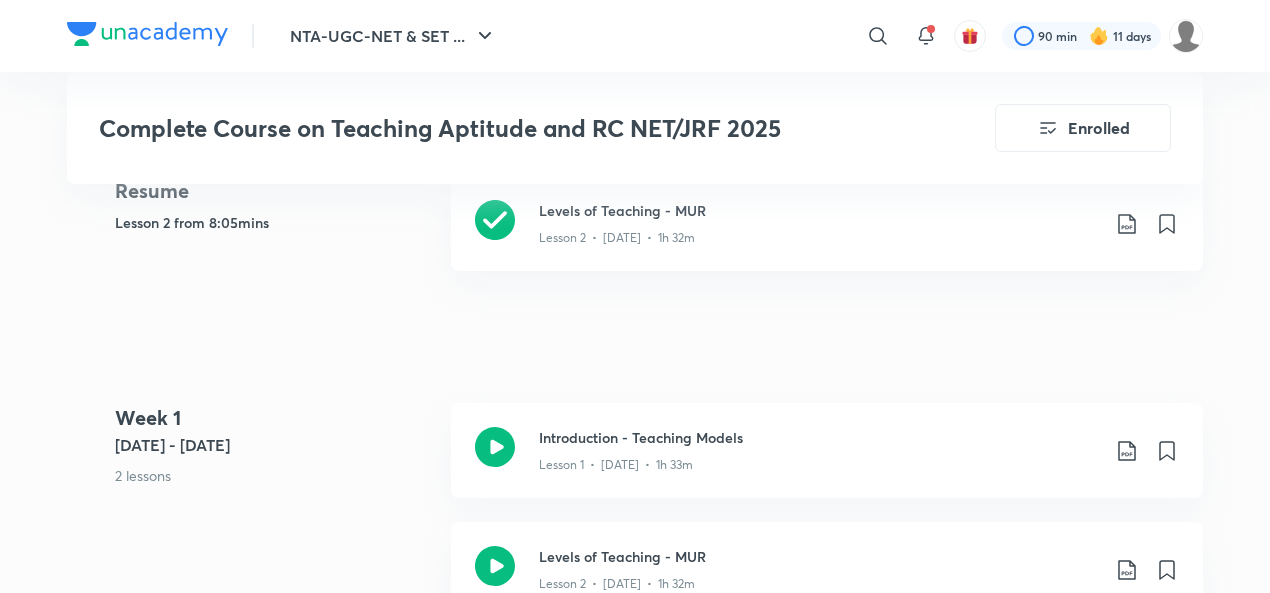 click on "Levels of Teaching - MUR" at bounding box center (819, 210) 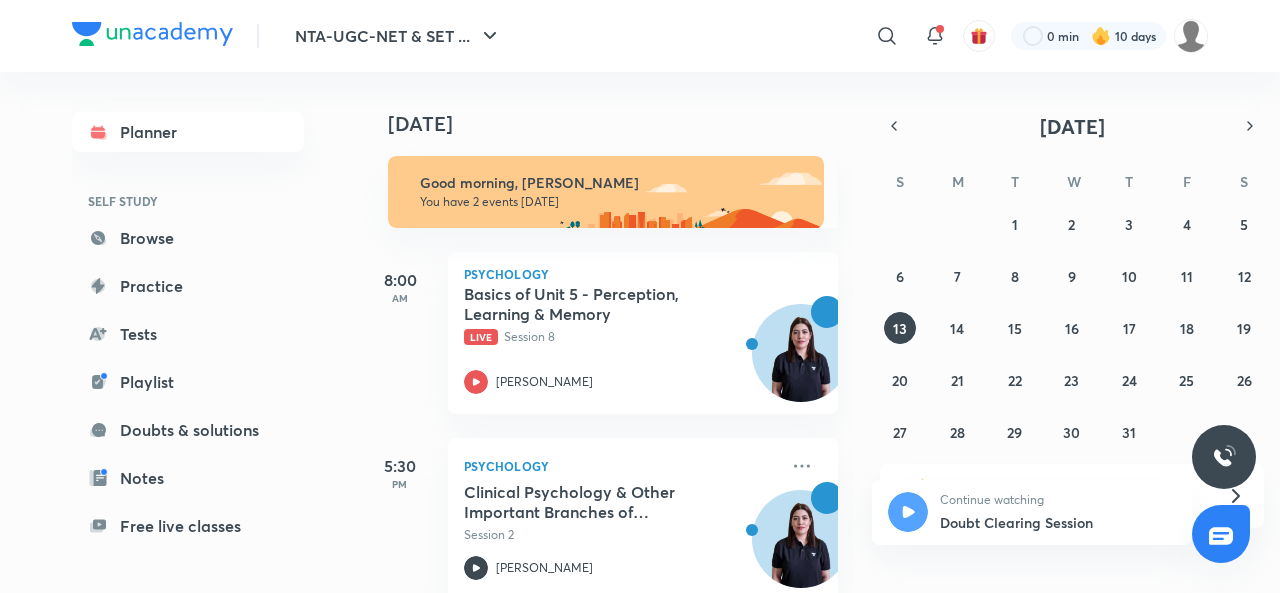 scroll, scrollTop: 0, scrollLeft: 0, axis: both 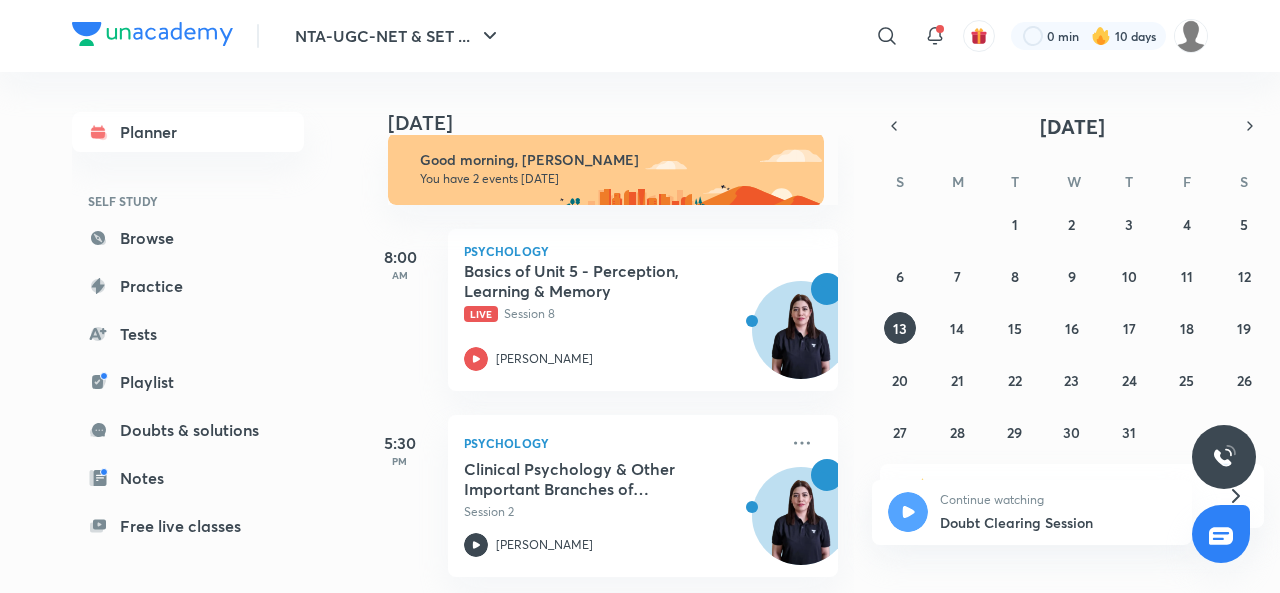 click on "July 2025 S M T W T F S 29 30 1 2 3 4 5 6 7 8 9 10 11 12 13 14 15 16 17 18 19 20 21 22 23 24 25 26 27 28 29 30 31 1 2" at bounding box center [1072, 280] 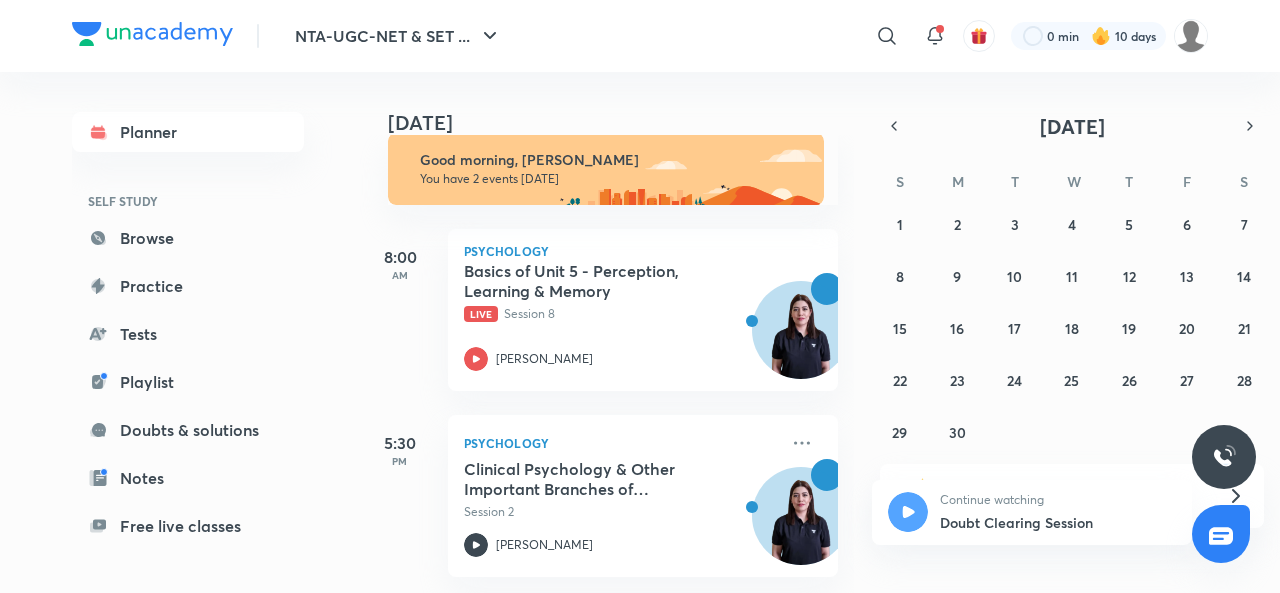 click 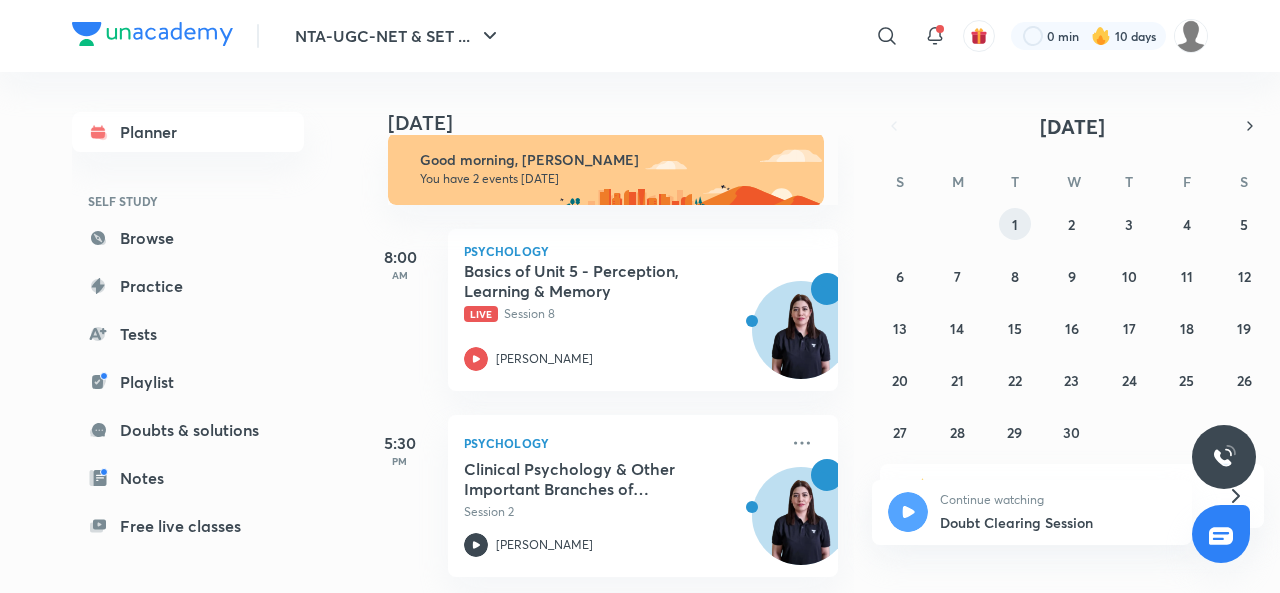 click on "1" at bounding box center (1015, 224) 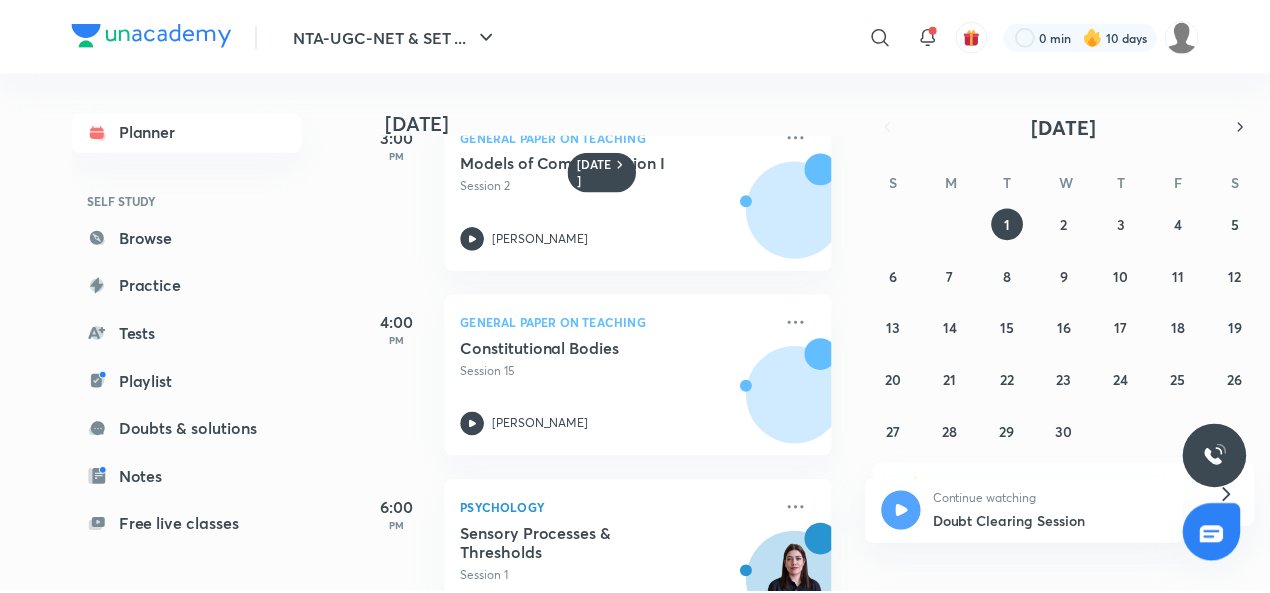 scroll, scrollTop: 610, scrollLeft: 0, axis: vertical 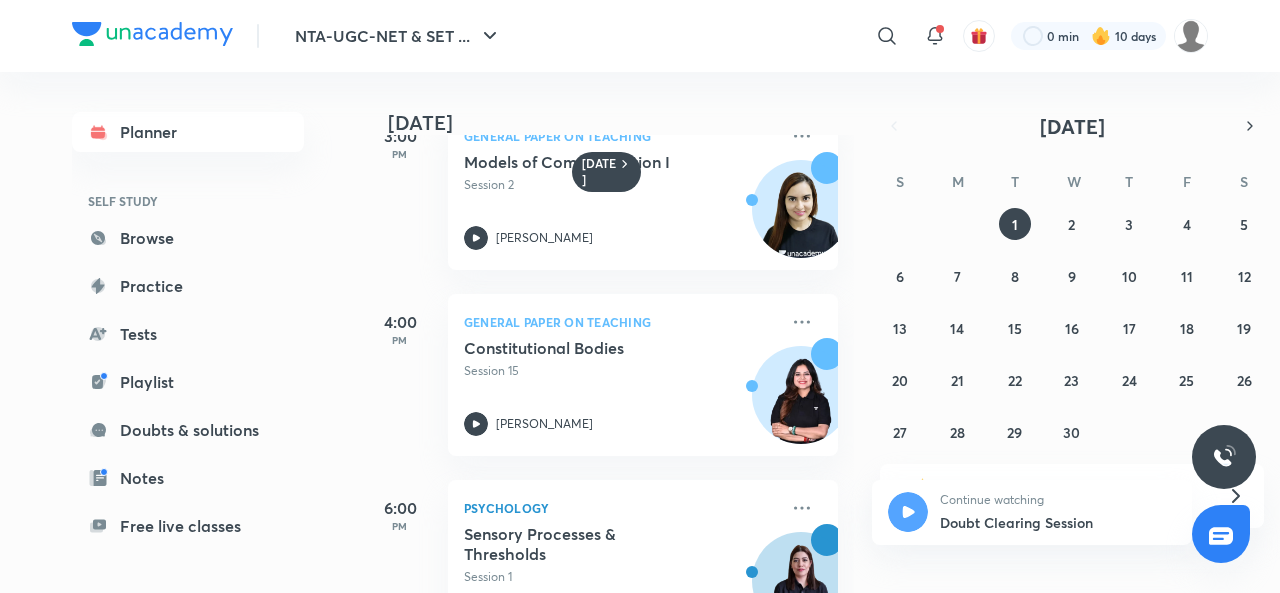 click 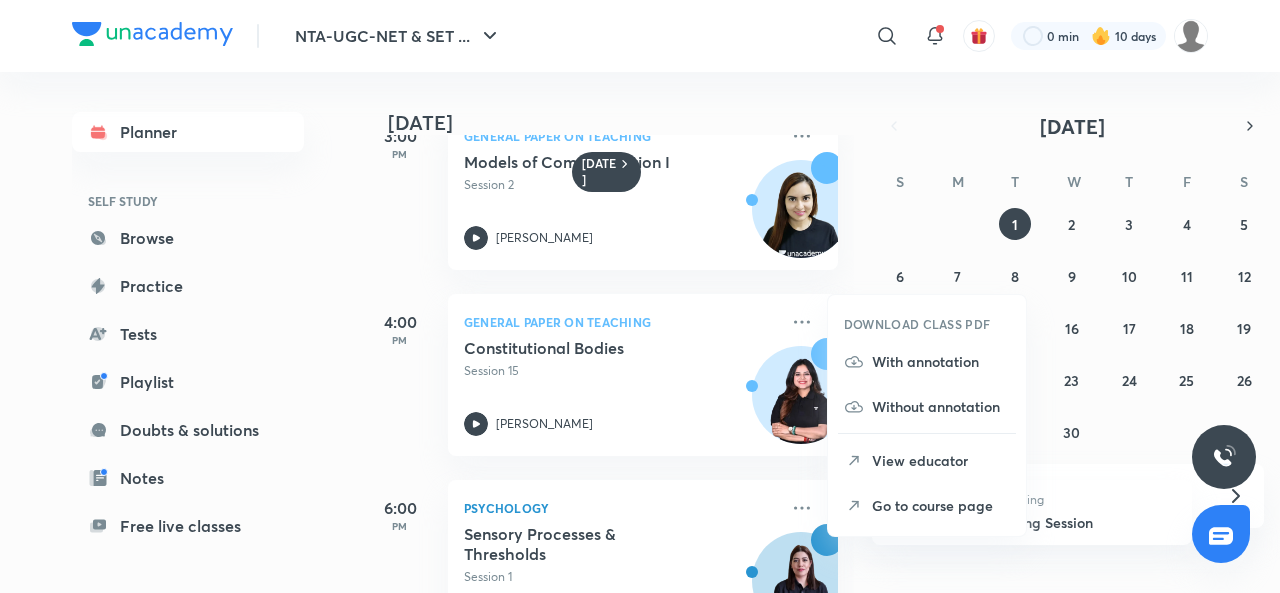 click on "View educator" at bounding box center [941, 460] 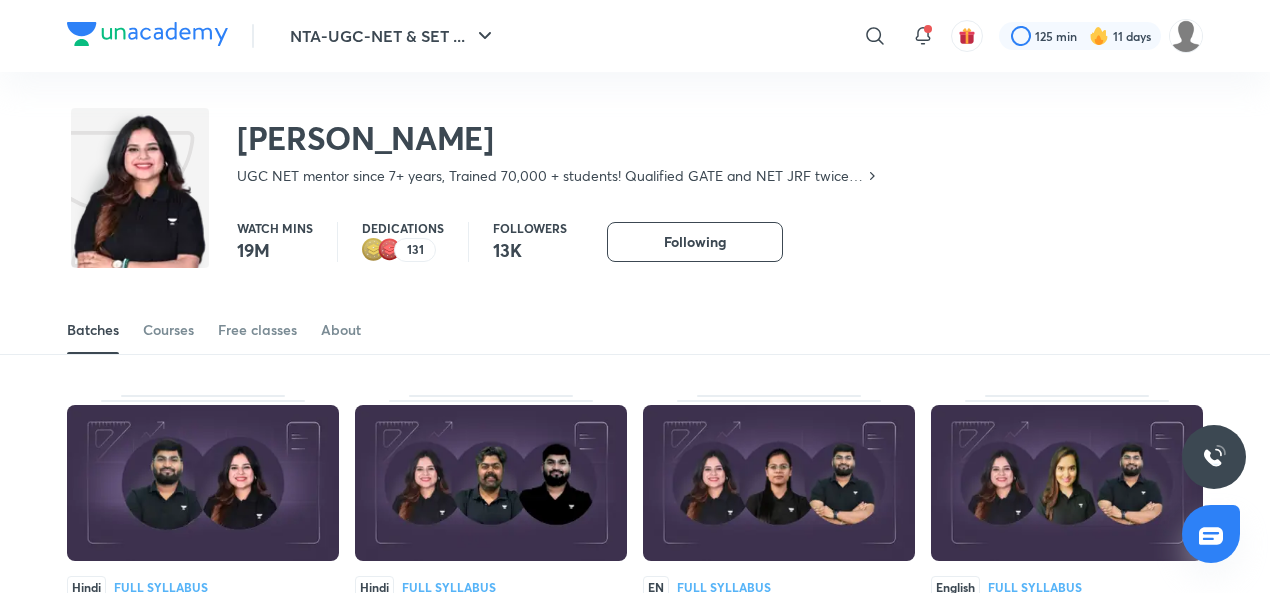 click on "Courses" at bounding box center (168, 330) 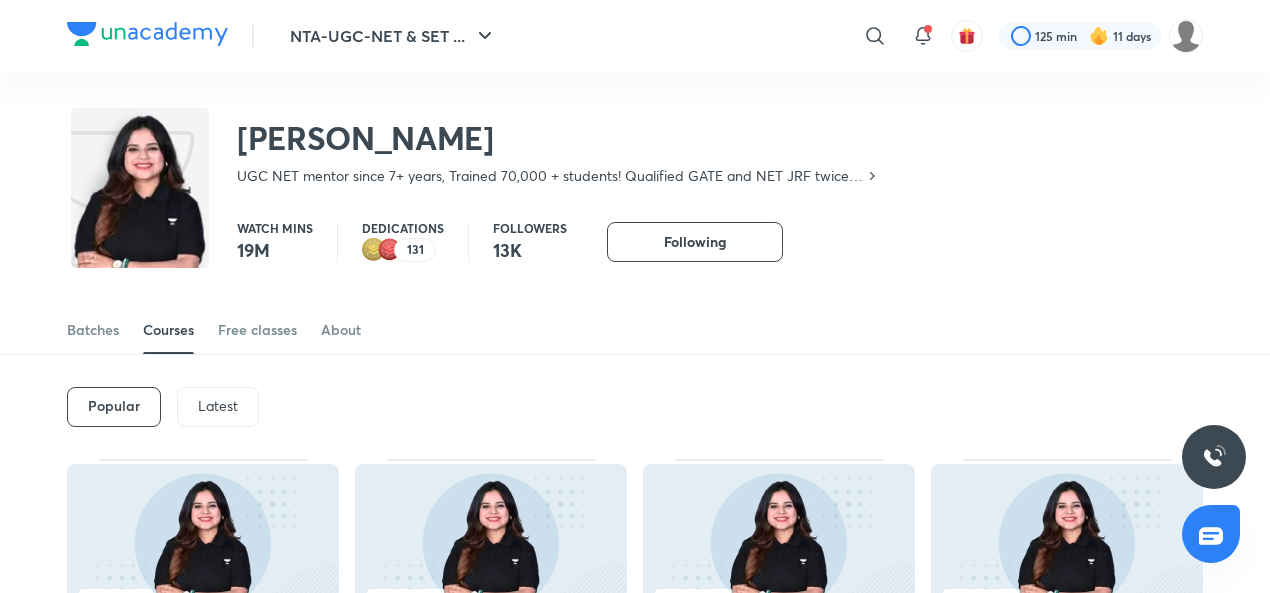 click on "Latest" at bounding box center [218, 406] 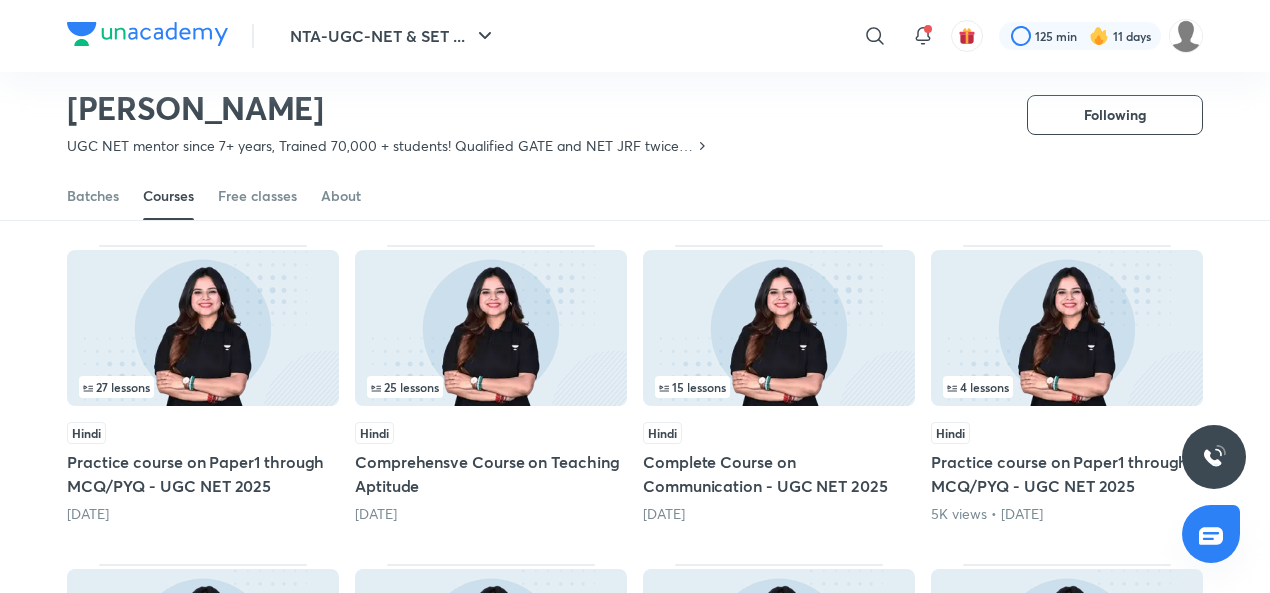 scroll, scrollTop: 474, scrollLeft: 0, axis: vertical 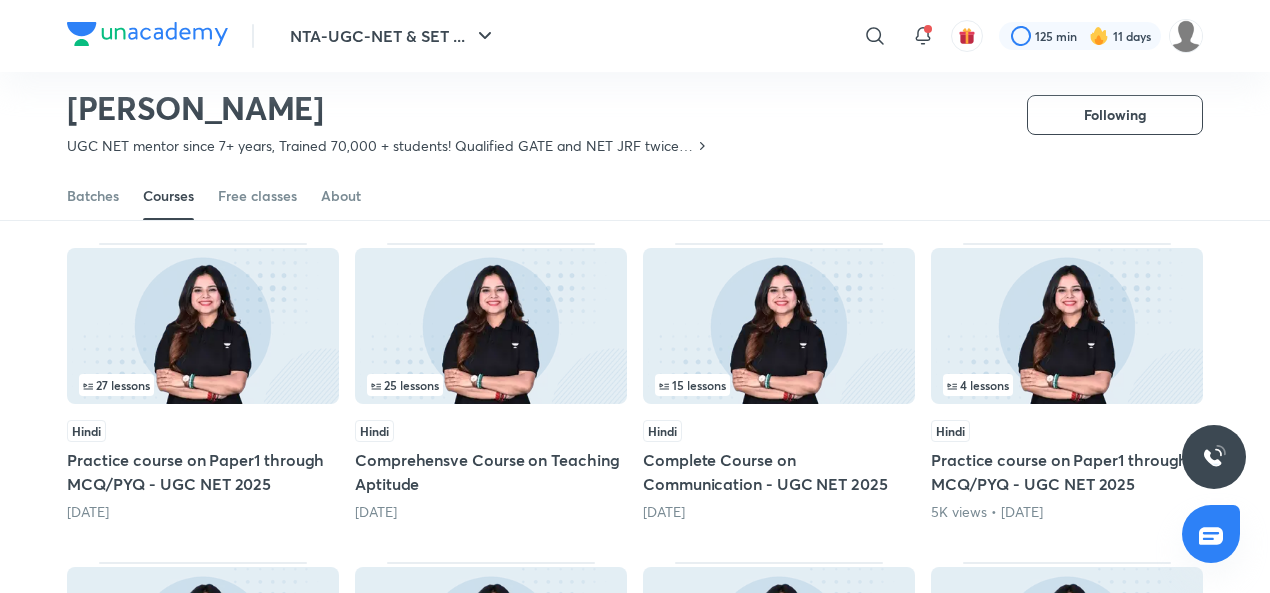 click on "Comprehensve Course on Teaching Aptitude" at bounding box center (491, 472) 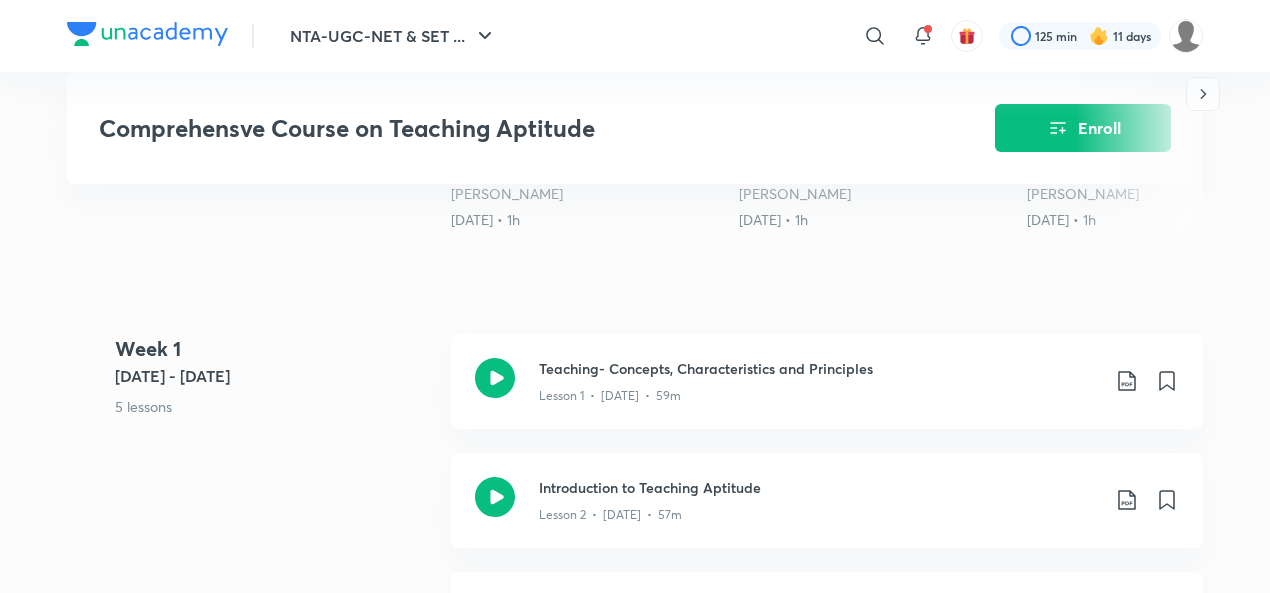 scroll, scrollTop: 690, scrollLeft: 0, axis: vertical 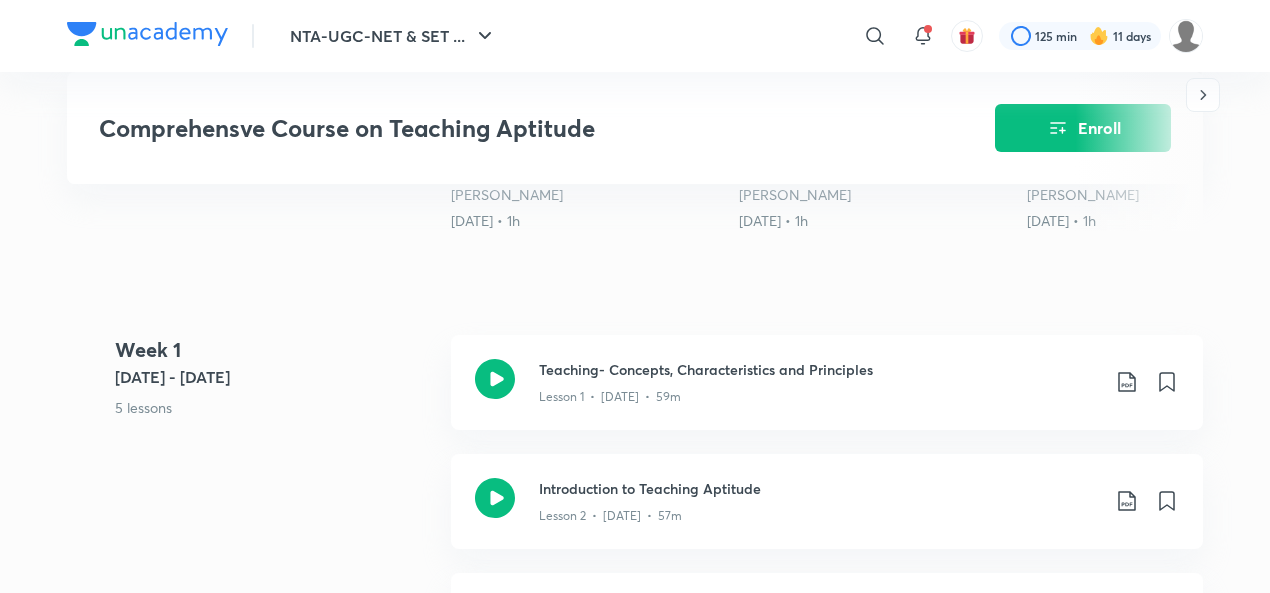 click at bounding box center [1139, 95] 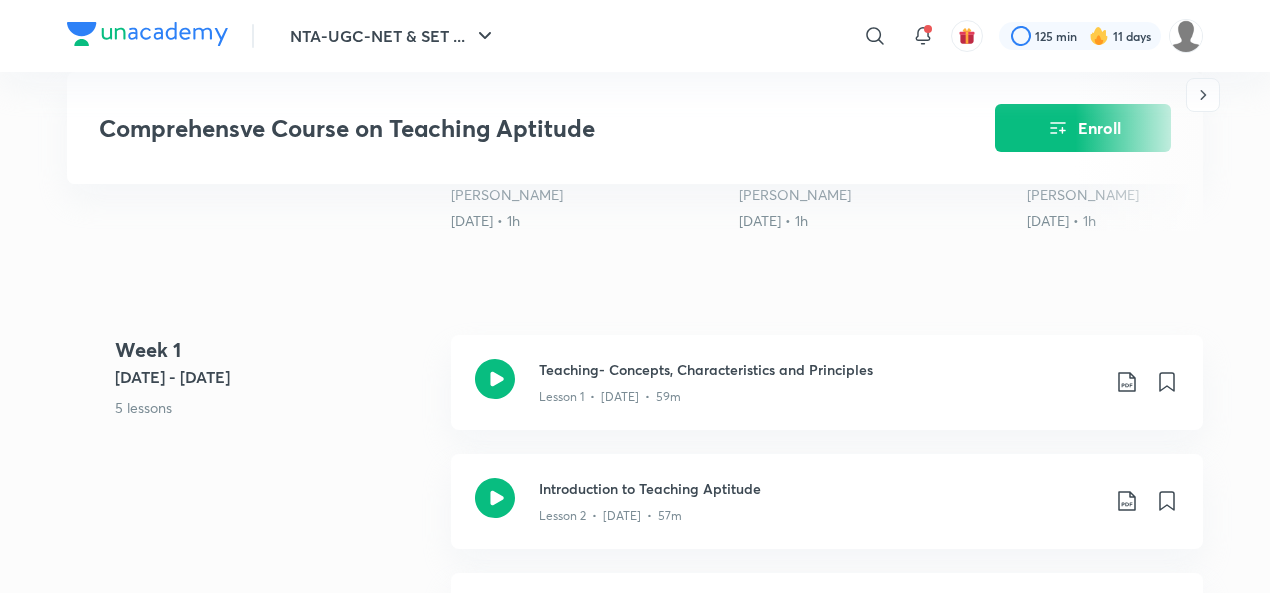 click at bounding box center (1139, 95) 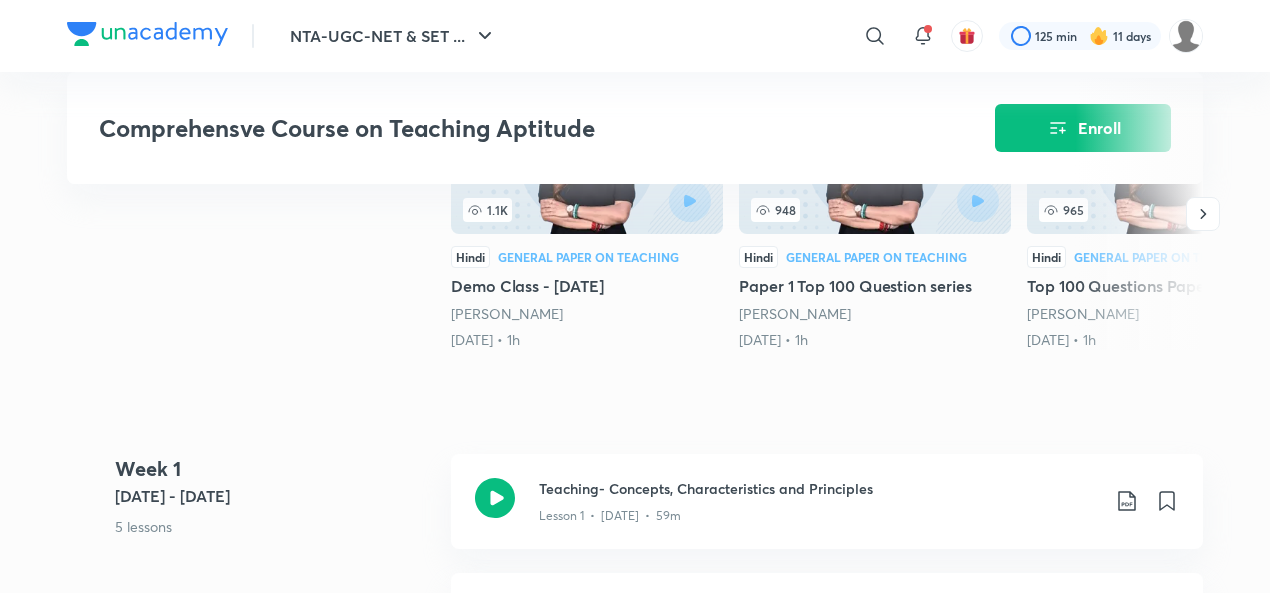 scroll, scrollTop: 570, scrollLeft: 0, axis: vertical 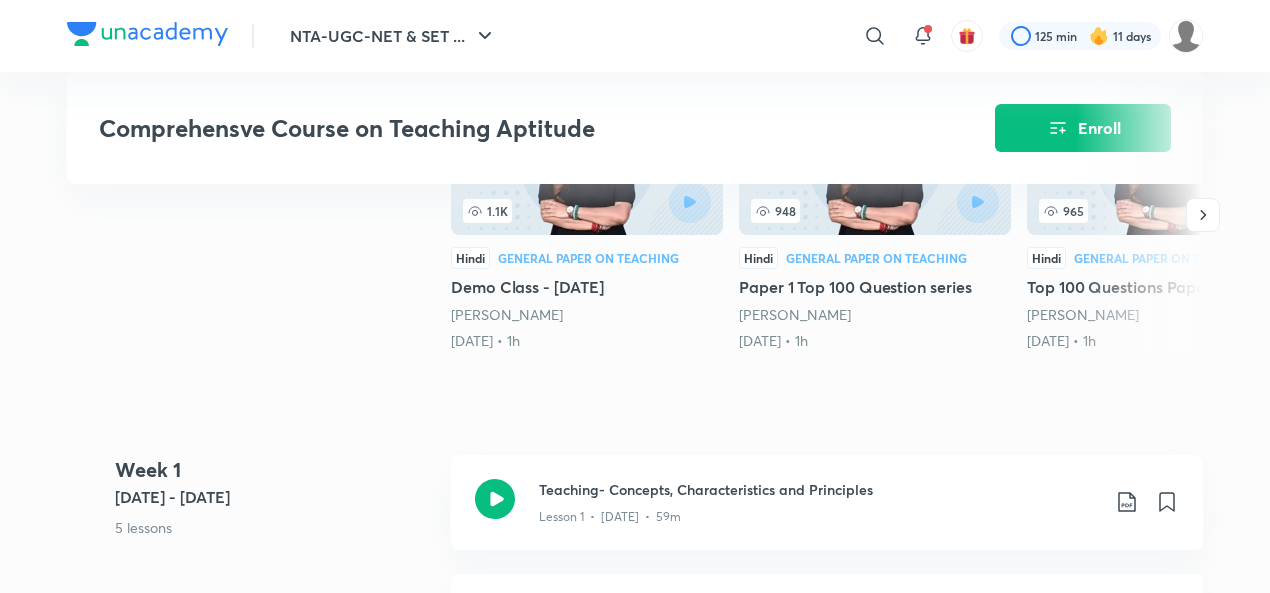 click at bounding box center (1139, 215) 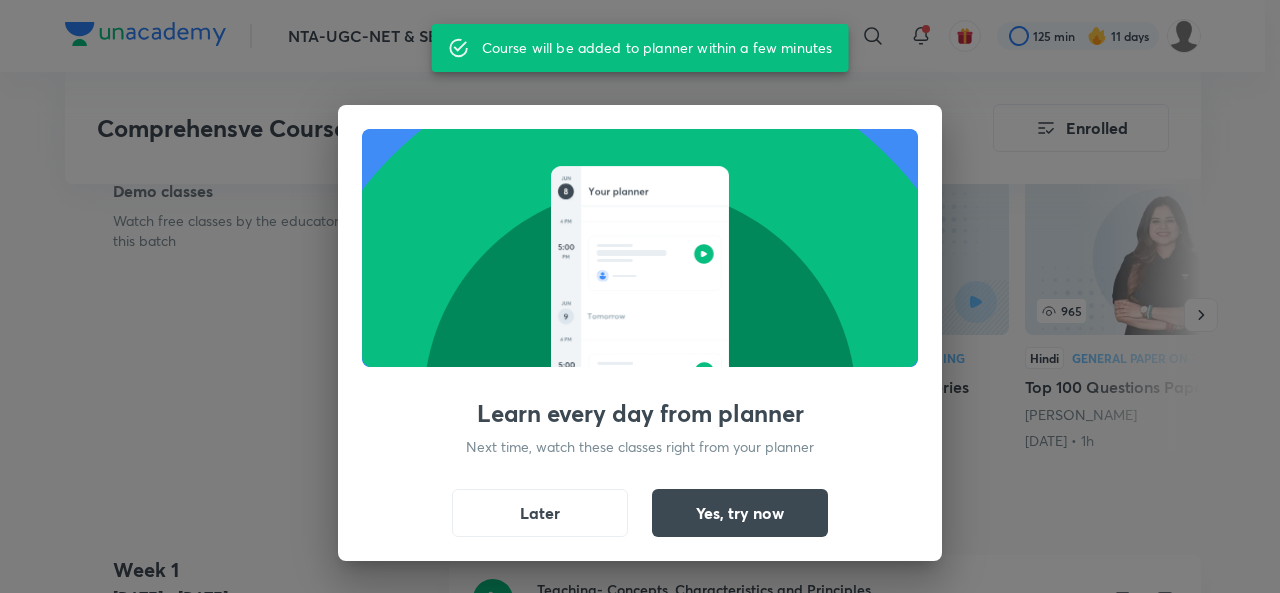 click on "Later" at bounding box center (540, 513) 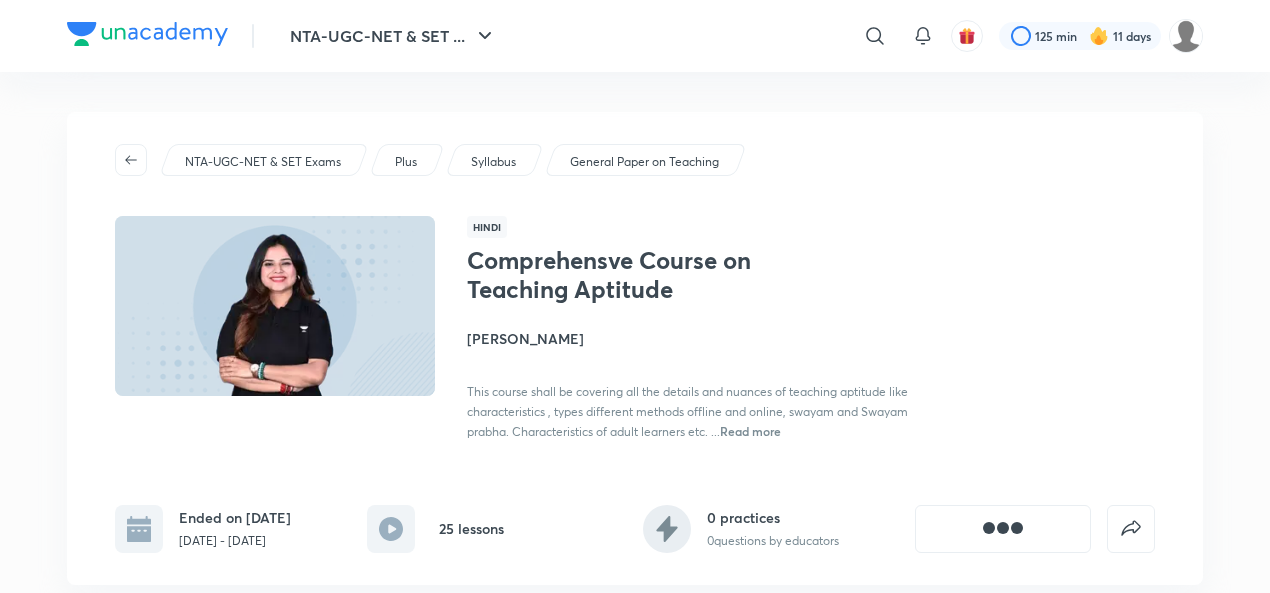 scroll, scrollTop: 140, scrollLeft: 0, axis: vertical 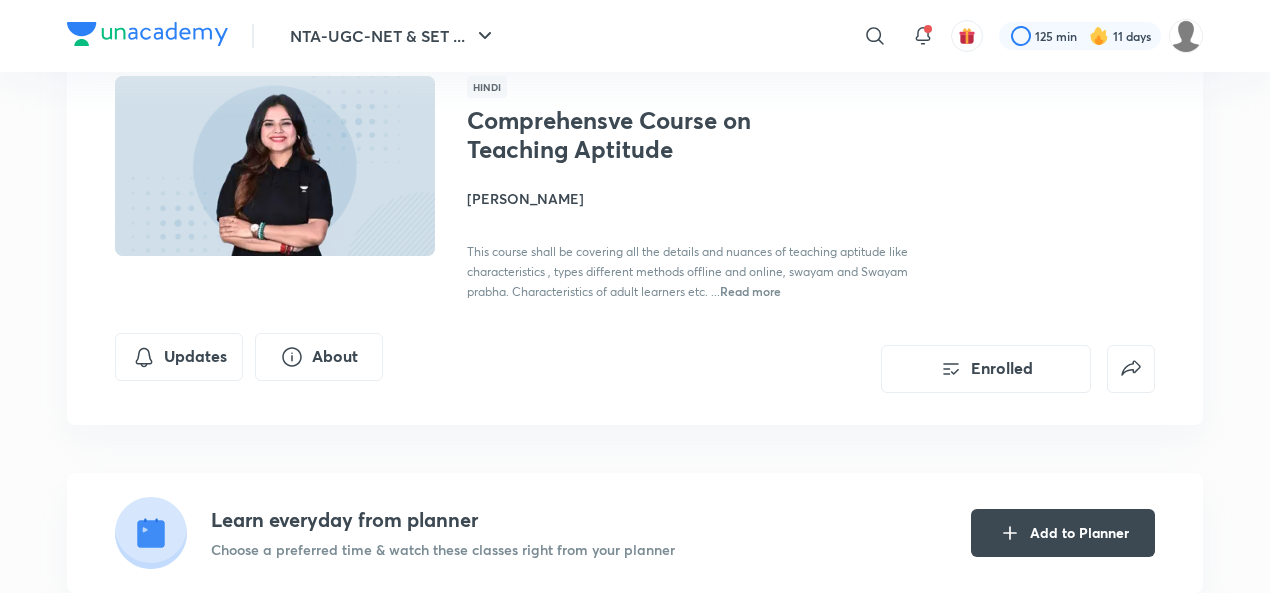 click on "Updates" at bounding box center (179, 357) 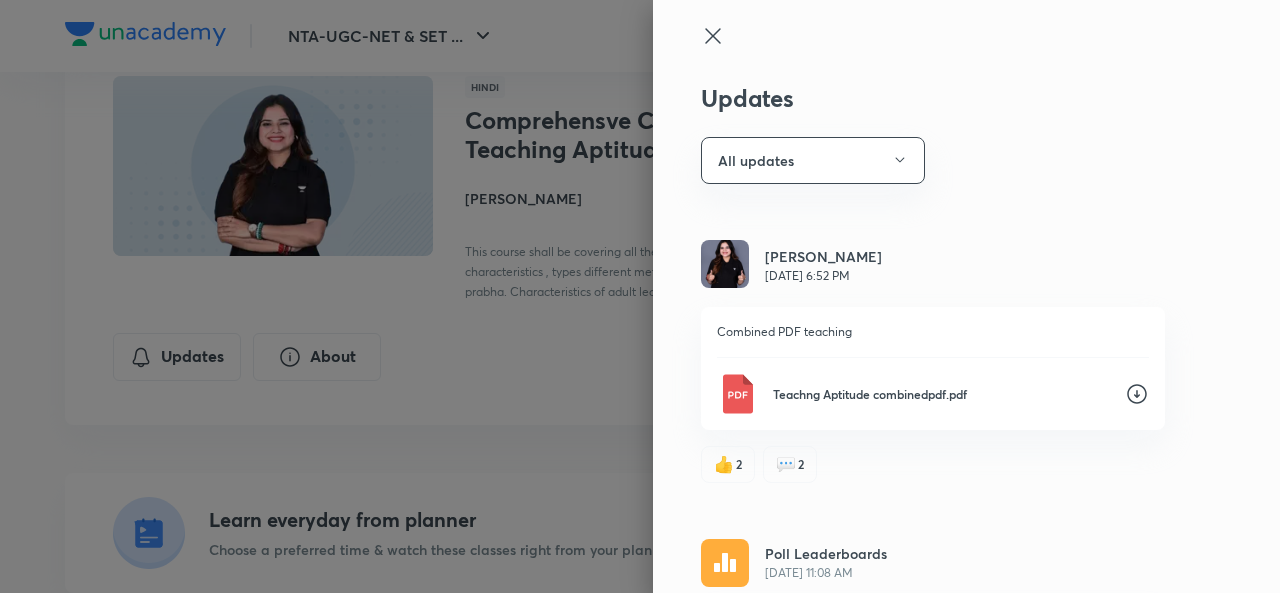 click 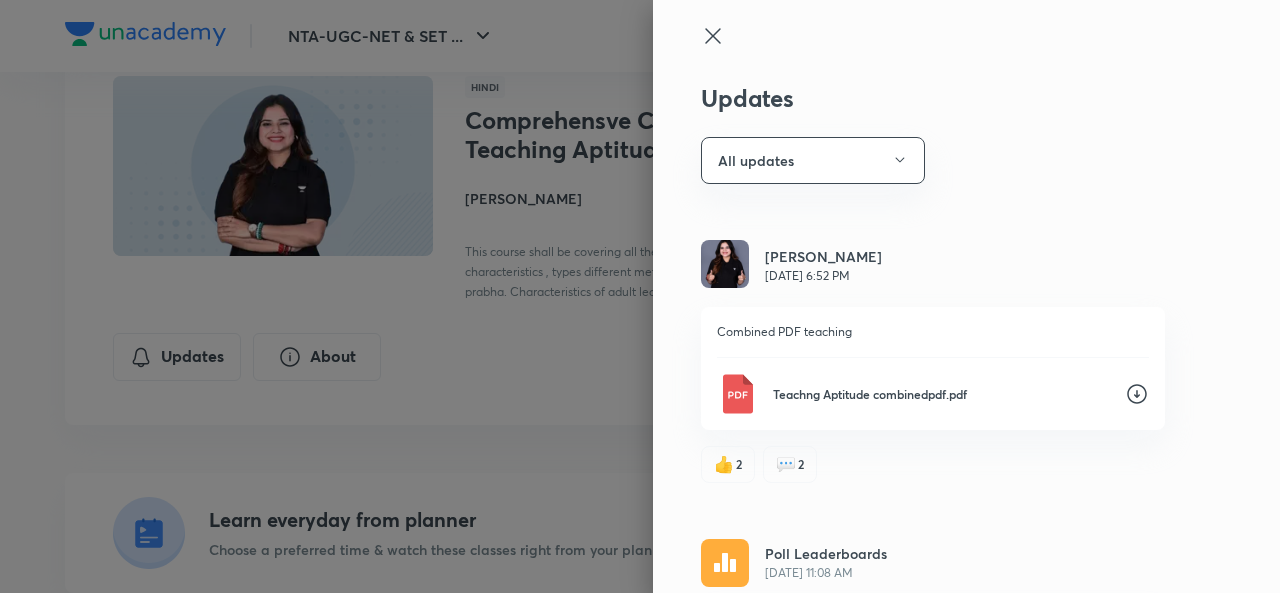 click 